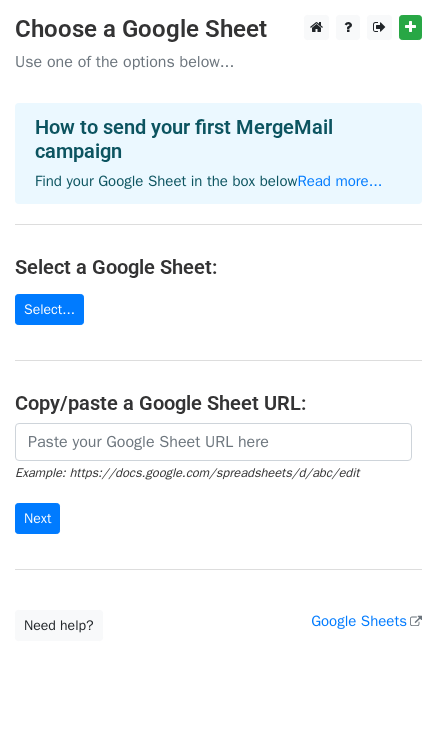 scroll, scrollTop: 0, scrollLeft: 0, axis: both 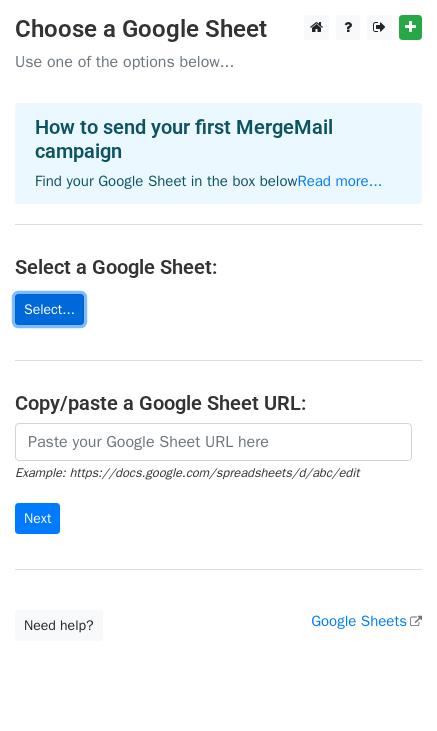 click on "Select..." at bounding box center [49, 309] 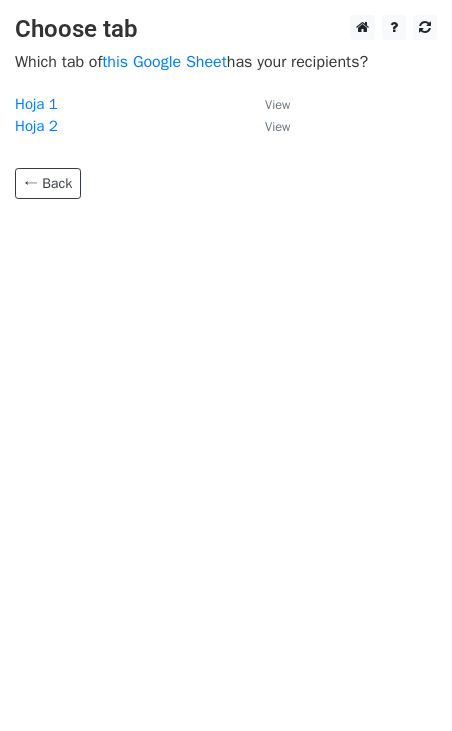 scroll, scrollTop: 0, scrollLeft: 0, axis: both 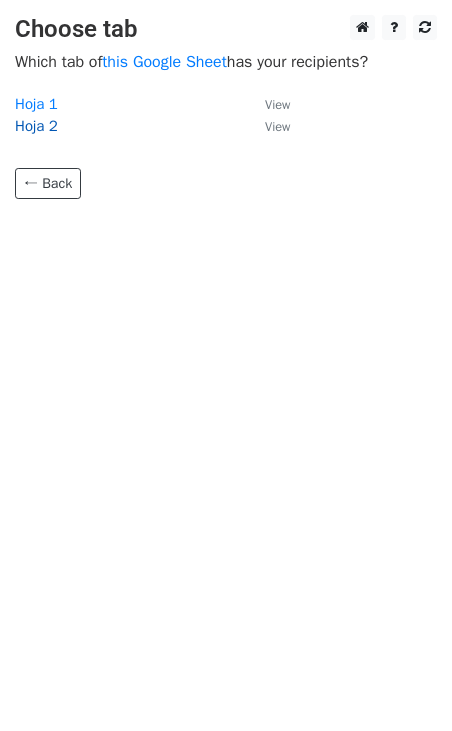 click on "Hoja 2" at bounding box center (36, 126) 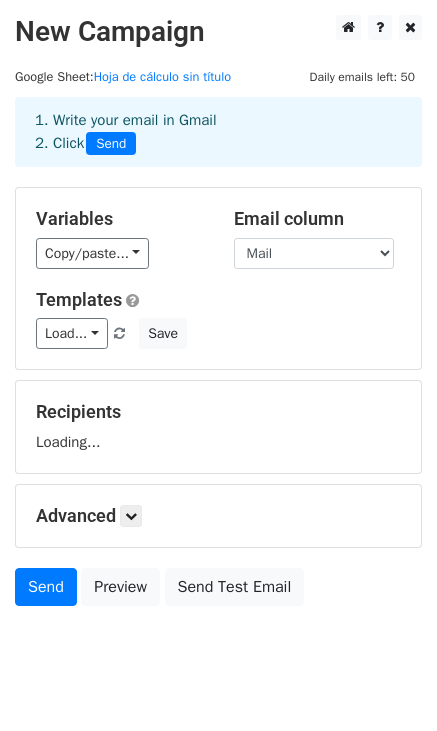scroll, scrollTop: 0, scrollLeft: 0, axis: both 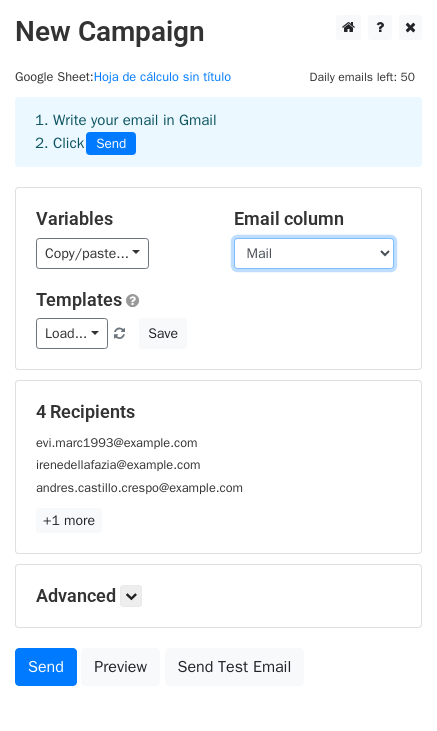 click on "Nome
Mail
Merge status" at bounding box center (314, 253) 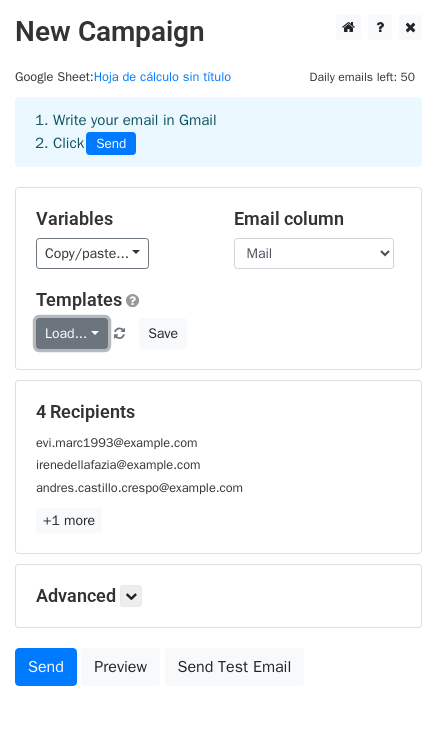 click on "Load..." at bounding box center (72, 333) 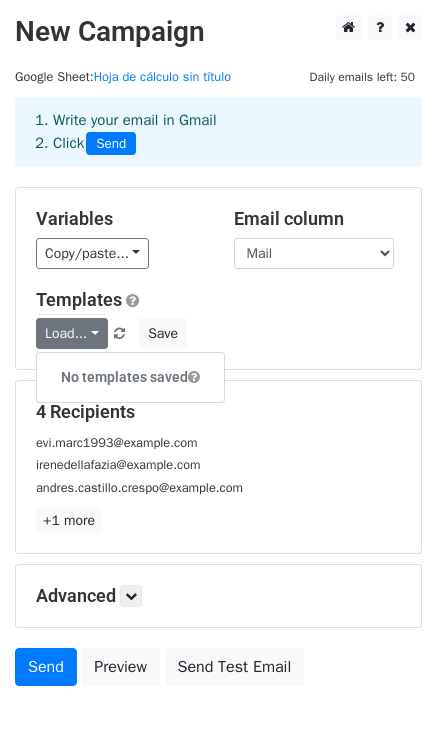 click on "Templates" at bounding box center [218, 300] 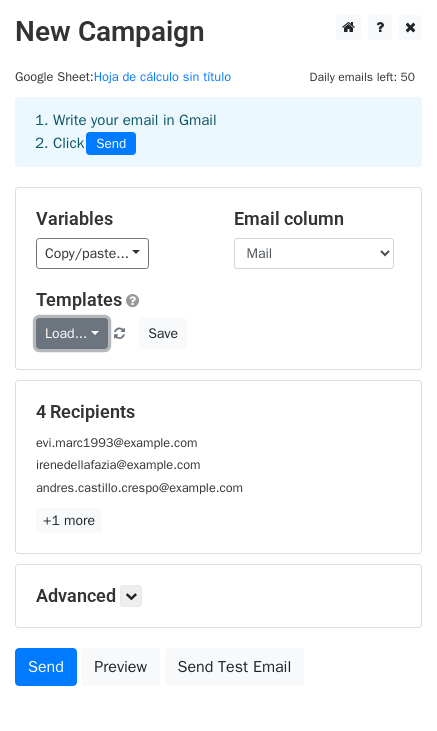 click on "Load..." at bounding box center [72, 333] 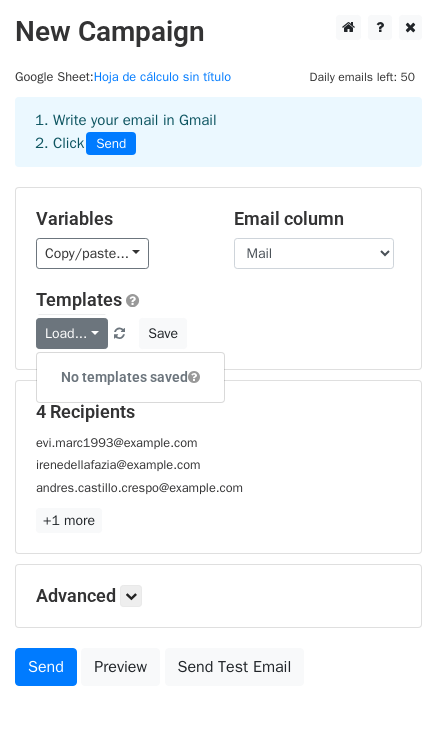 click on "Templates
Load...
No templates saved
Save" at bounding box center [218, 319] 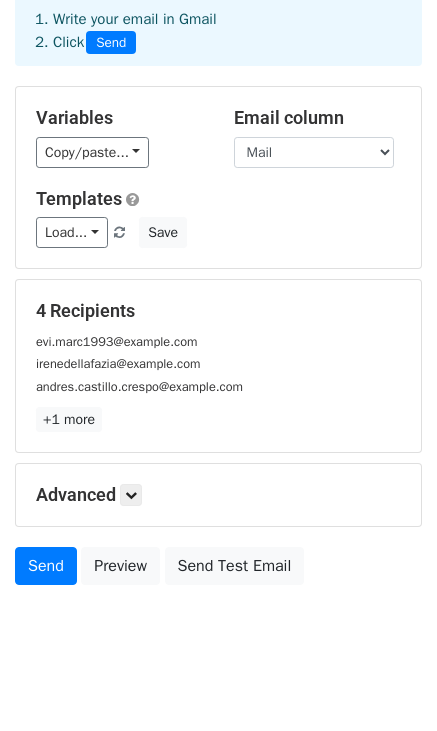 scroll, scrollTop: 105, scrollLeft: 0, axis: vertical 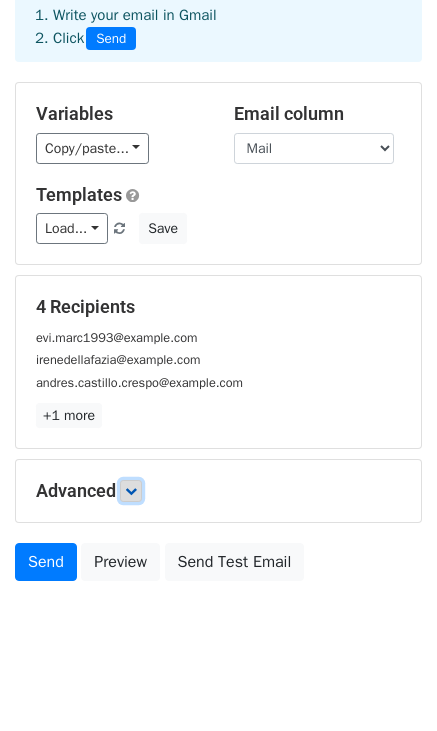 click at bounding box center (131, 491) 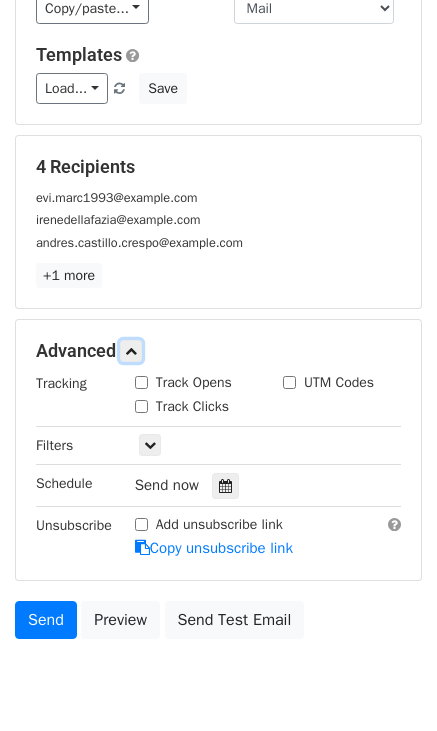 scroll, scrollTop: 255, scrollLeft: 0, axis: vertical 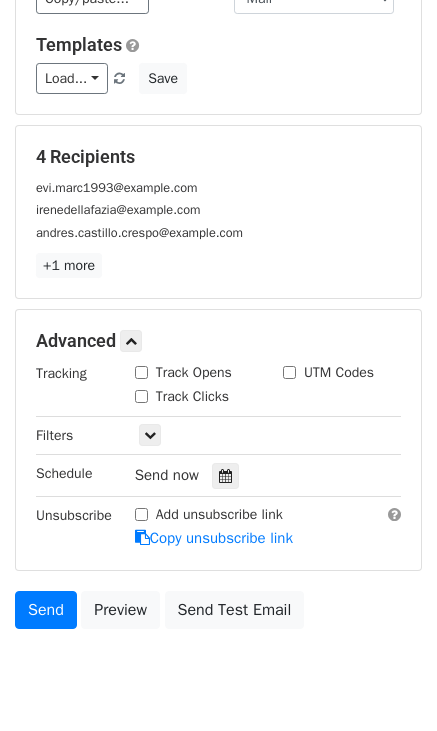 click on "Track Opens" at bounding box center [194, 372] 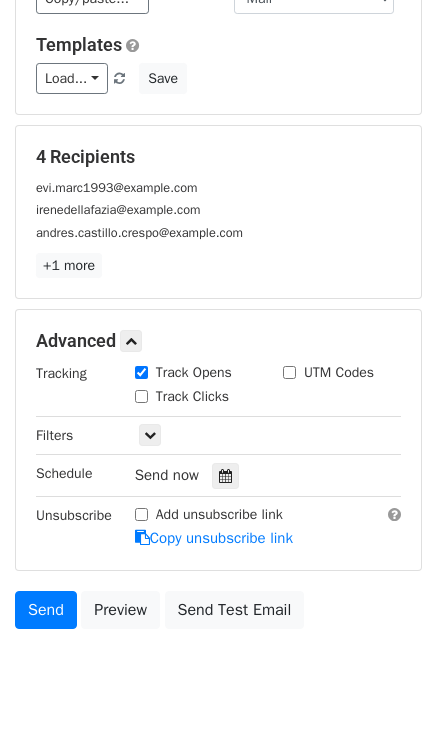 click on "Track Clicks" at bounding box center (192, 396) 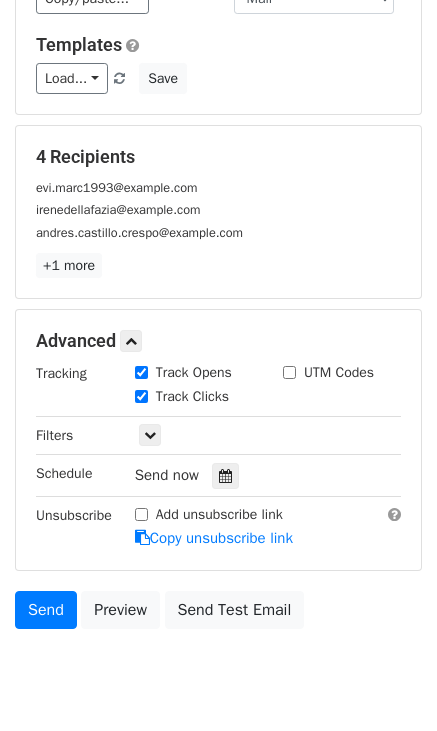 click on "Add unsubscribe link" at bounding box center (219, 514) 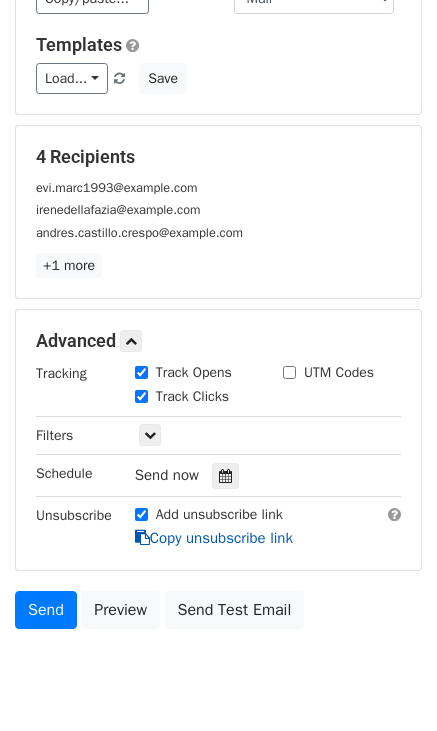 click on "Copy unsubscribe link" at bounding box center (214, 538) 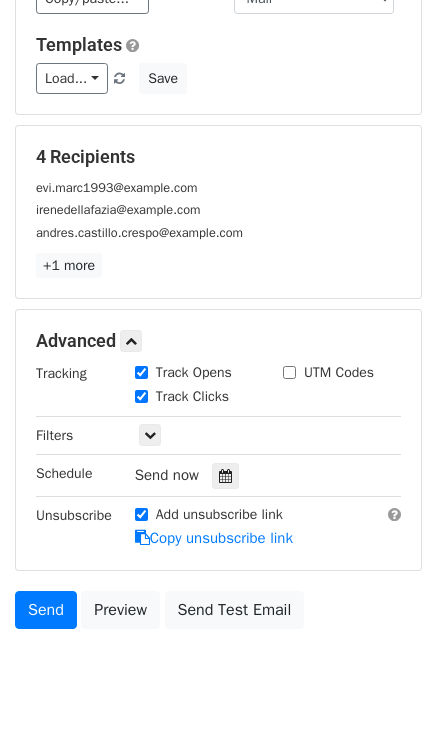 click on "Unsubscribe" at bounding box center (70, 527) 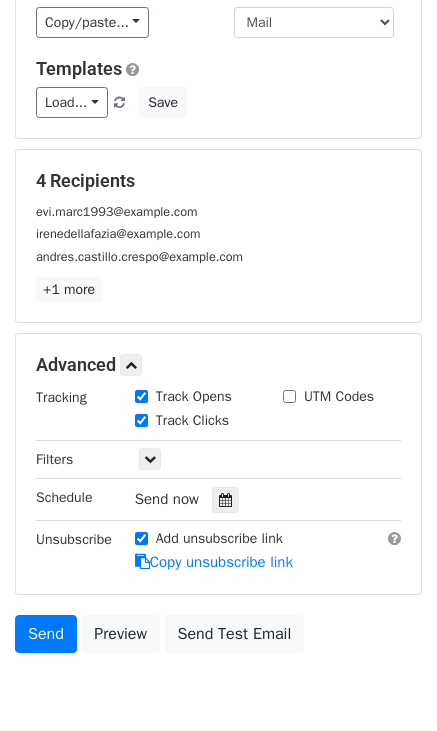 scroll, scrollTop: 233, scrollLeft: 0, axis: vertical 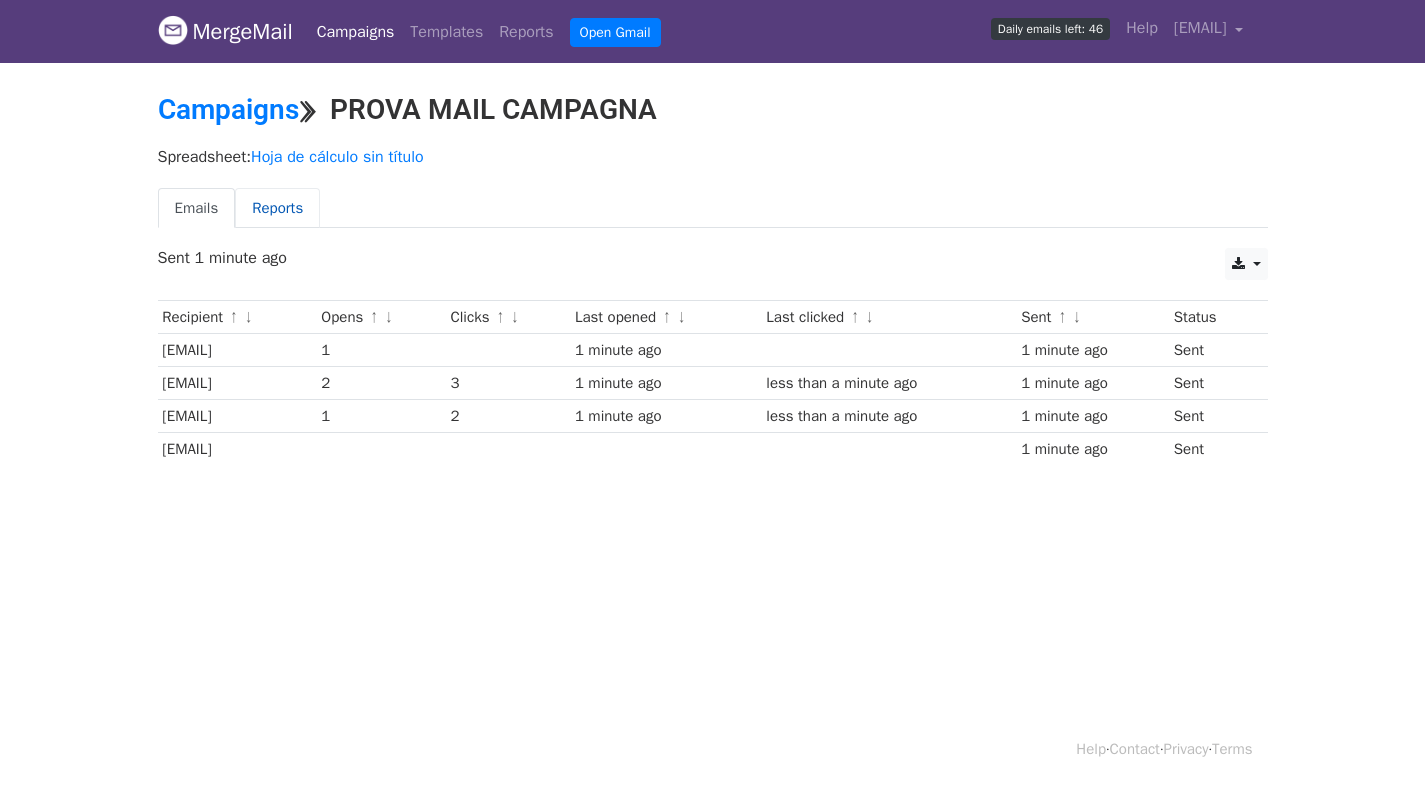 click on "Reports" at bounding box center [277, 208] 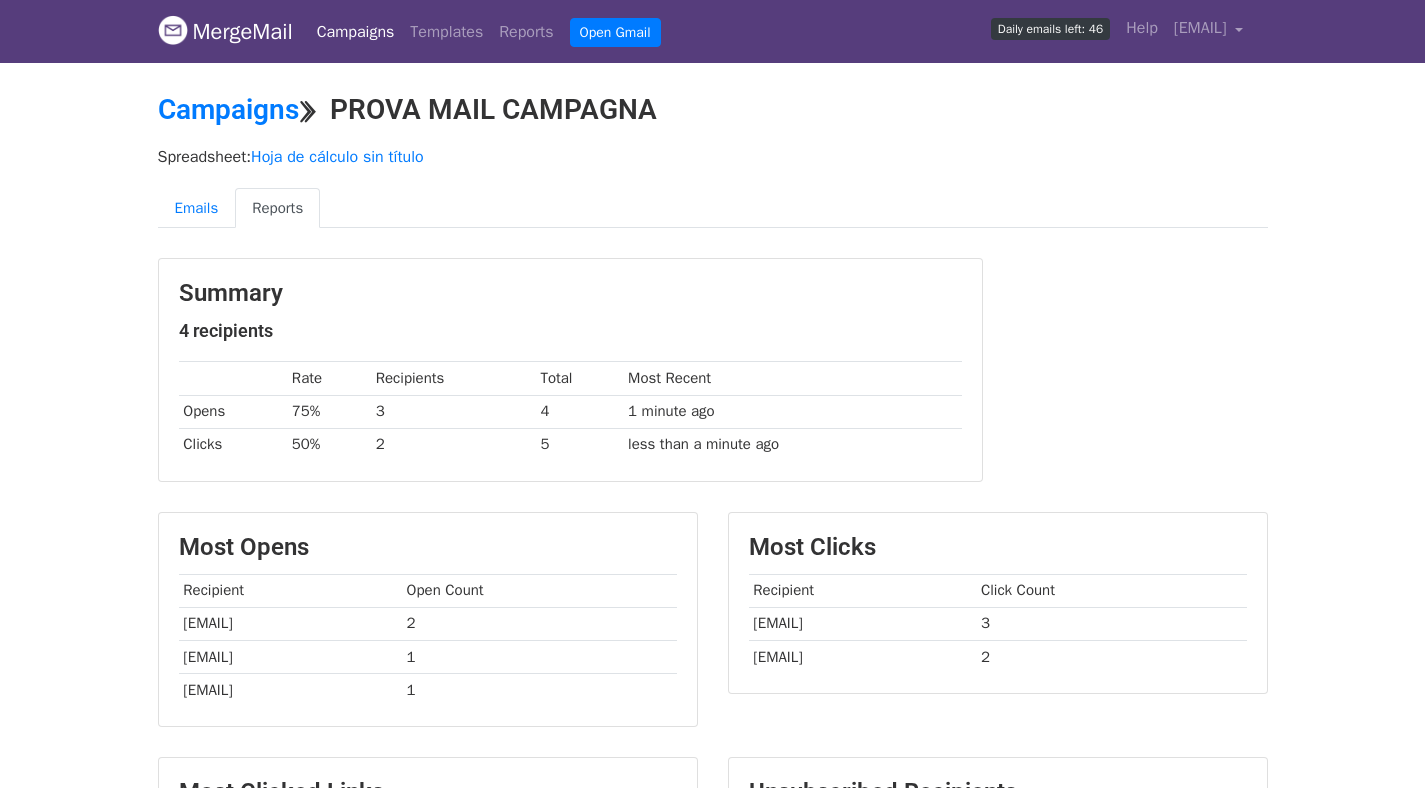scroll, scrollTop: 0, scrollLeft: 0, axis: both 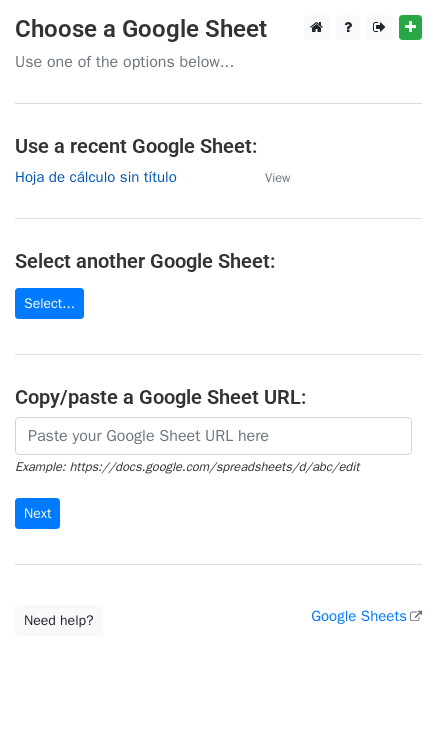click on "Hoja de cálculo sin título" at bounding box center (96, 177) 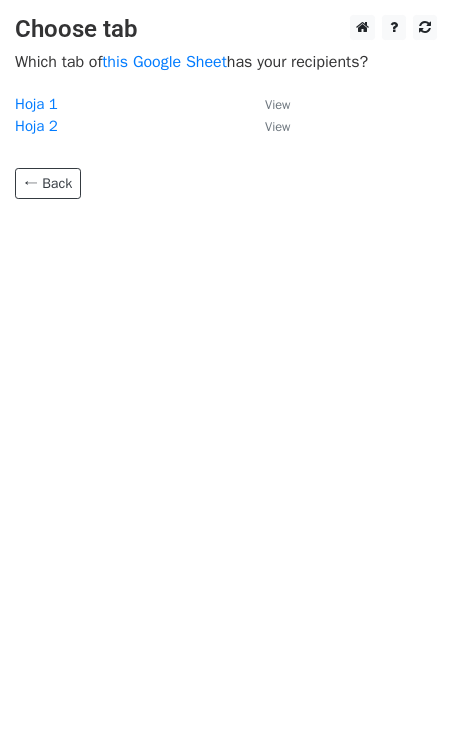 scroll, scrollTop: 0, scrollLeft: 0, axis: both 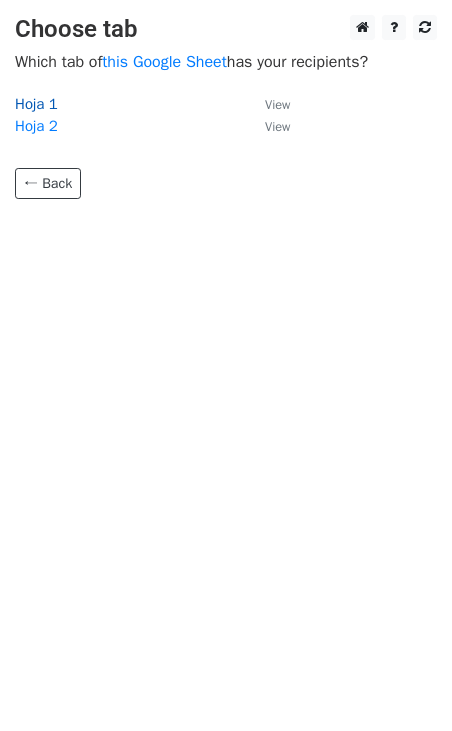 click on "Hoja 1" at bounding box center (36, 104) 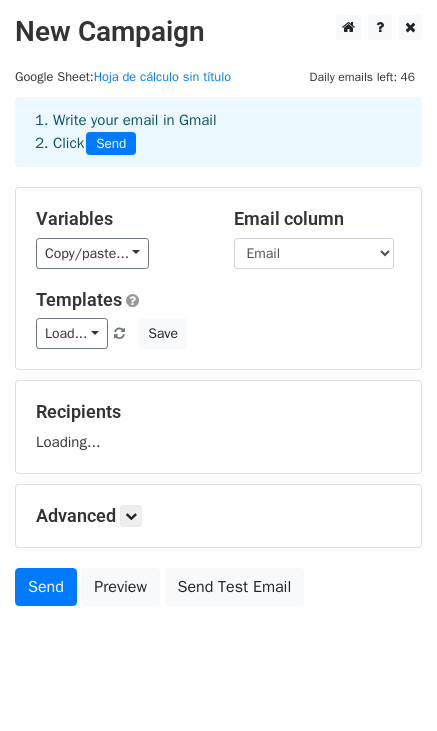 scroll, scrollTop: 0, scrollLeft: 0, axis: both 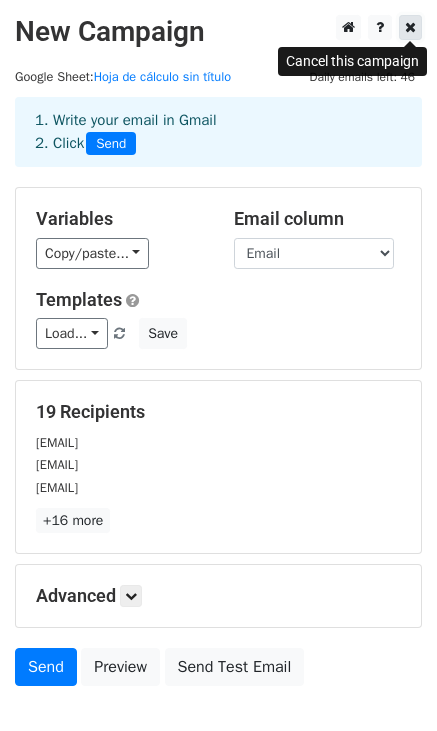 click at bounding box center [410, 27] 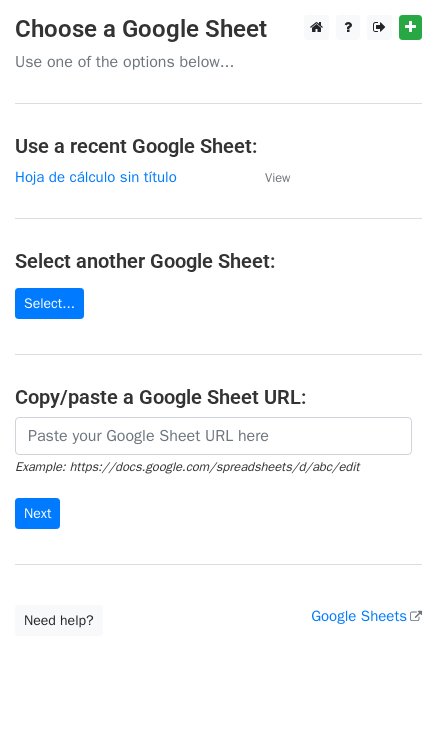 scroll, scrollTop: 0, scrollLeft: 0, axis: both 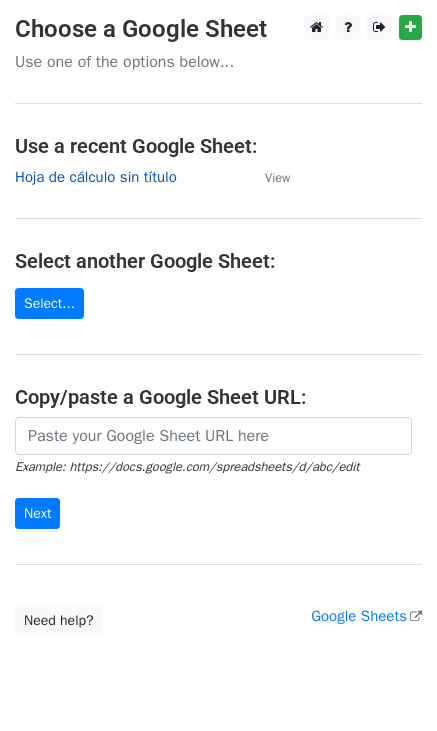 click on "Hoja de cálculo sin título" at bounding box center [96, 177] 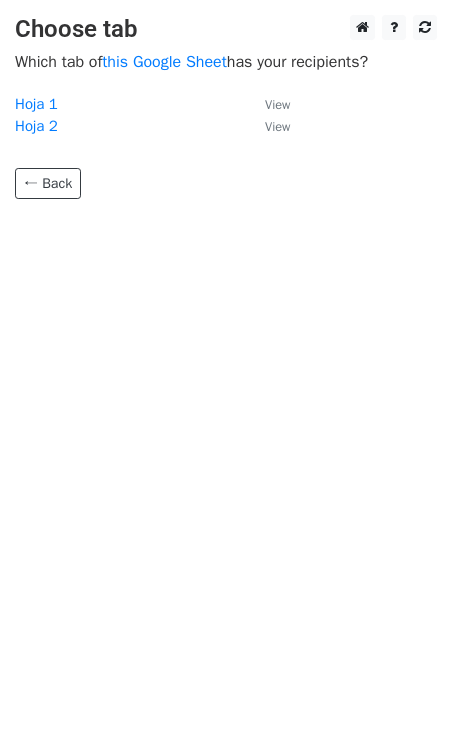 scroll, scrollTop: 0, scrollLeft: 0, axis: both 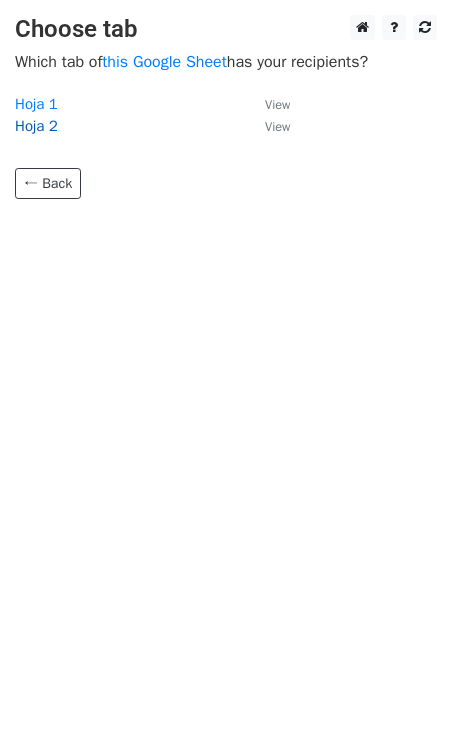 click on "Hoja 2" at bounding box center (36, 126) 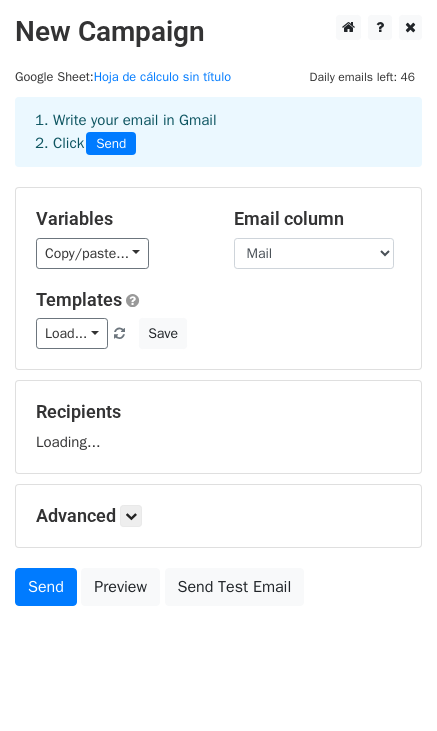 scroll, scrollTop: 0, scrollLeft: 0, axis: both 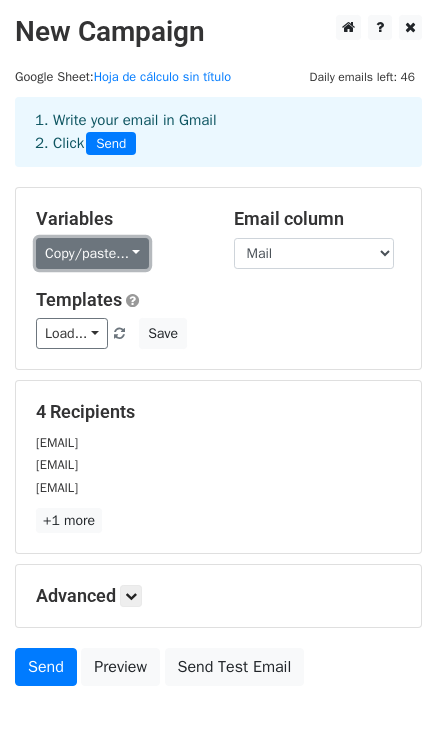 click on "Copy/paste..." at bounding box center (92, 253) 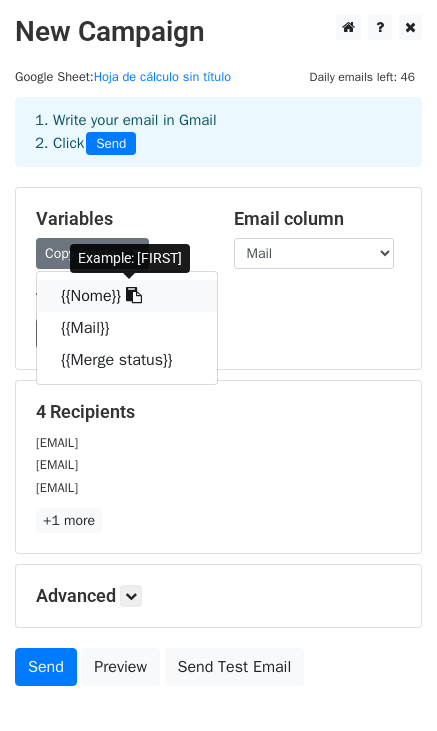 click on "{{Nome}}" at bounding box center [127, 296] 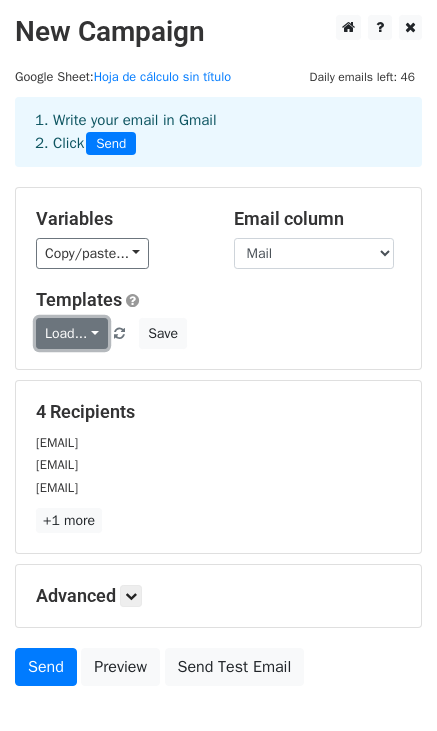click on "Load..." at bounding box center [72, 333] 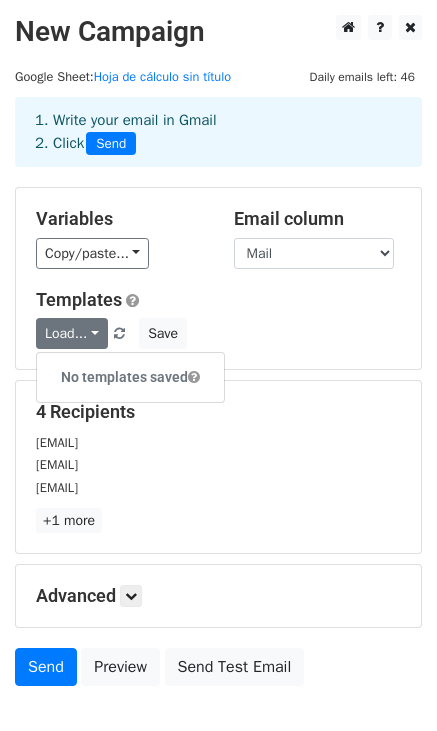 click on "Load...
No templates saved
Save" at bounding box center (218, 333) 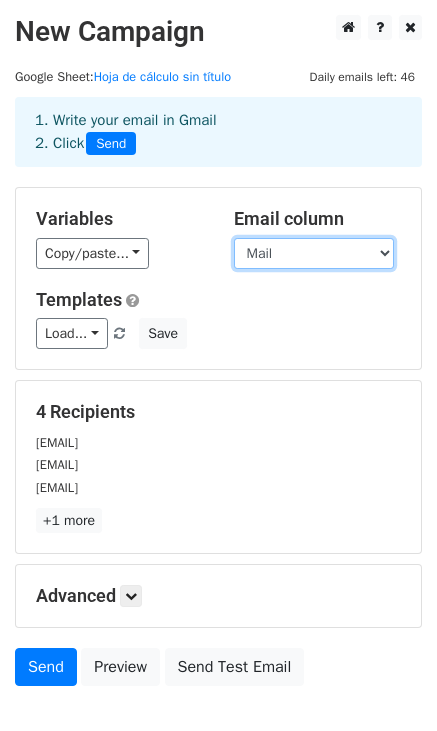 click on "Nome
Mail
Merge status" at bounding box center (314, 253) 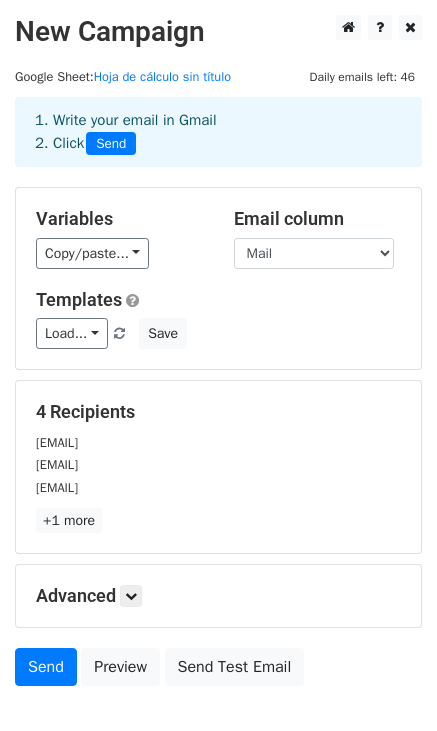 click on "Templates
Load...
No templates saved
Save" at bounding box center (218, 319) 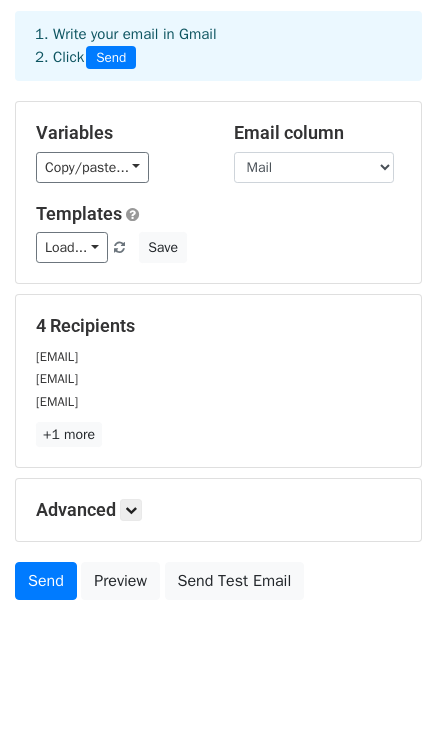 scroll, scrollTop: 99, scrollLeft: 0, axis: vertical 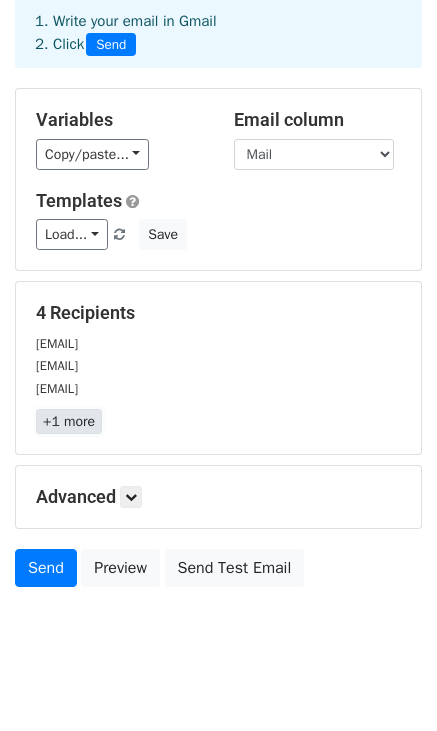 click on "+1 more" at bounding box center (69, 421) 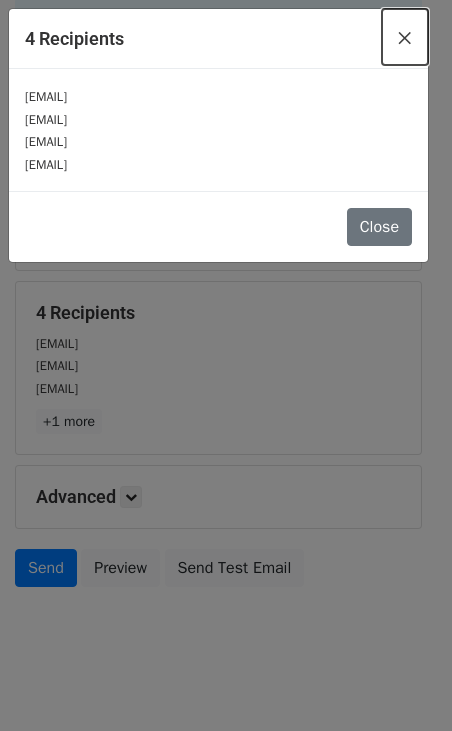 click on "×" at bounding box center (405, 37) 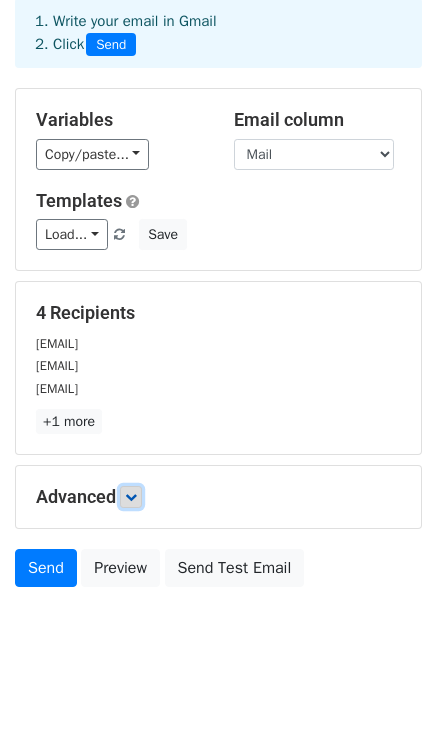 click at bounding box center (131, 497) 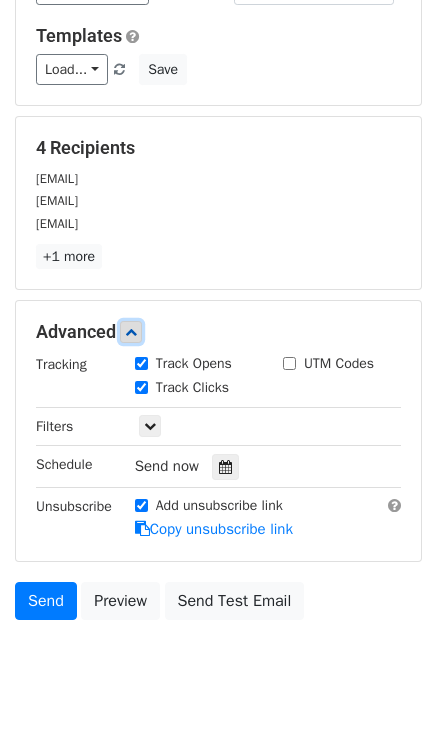 scroll, scrollTop: 271, scrollLeft: 0, axis: vertical 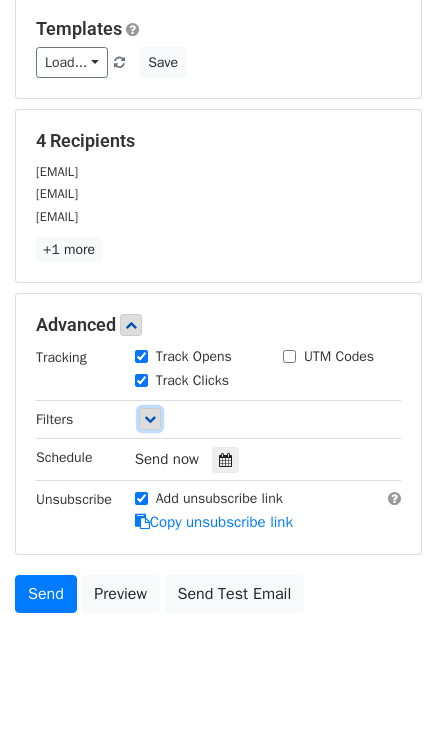 click at bounding box center (150, 419) 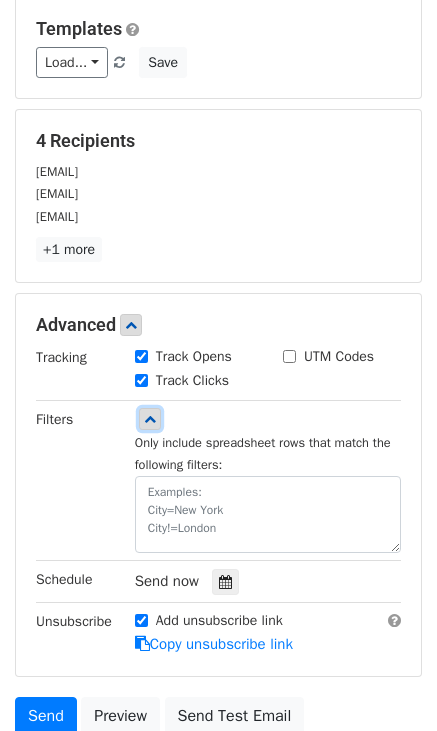 click at bounding box center (150, 419) 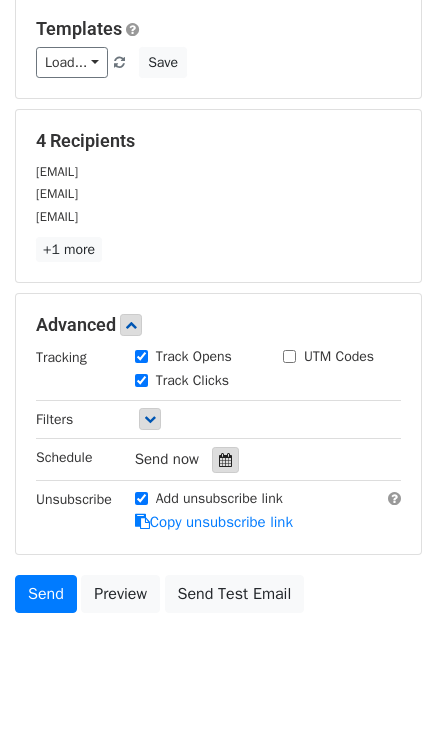 click at bounding box center [225, 460] 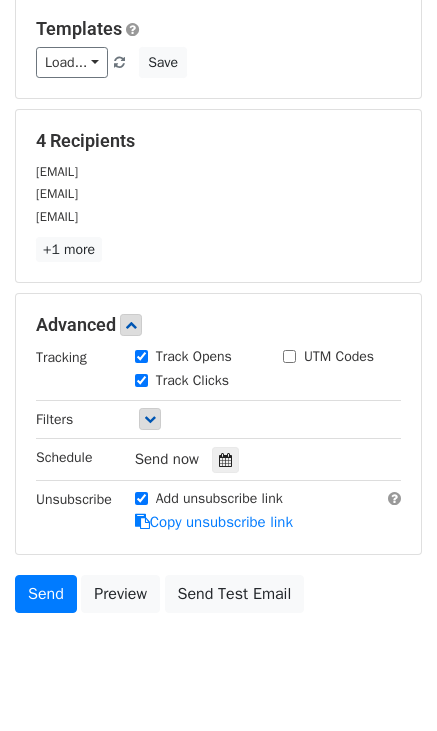 click on "Send now" at bounding box center (268, 459) 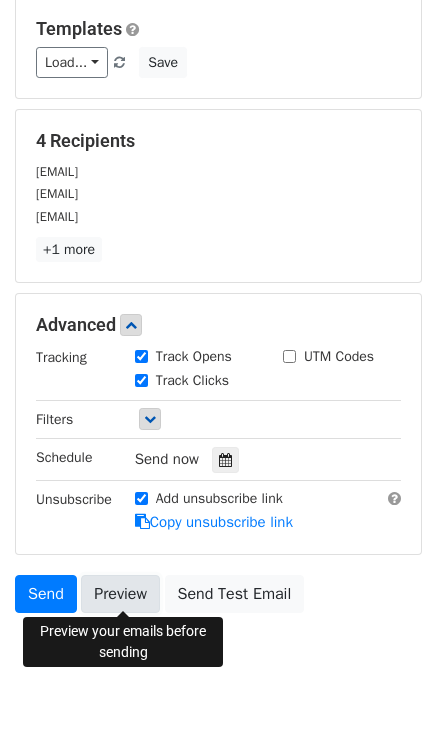 click on "Preview" at bounding box center [120, 594] 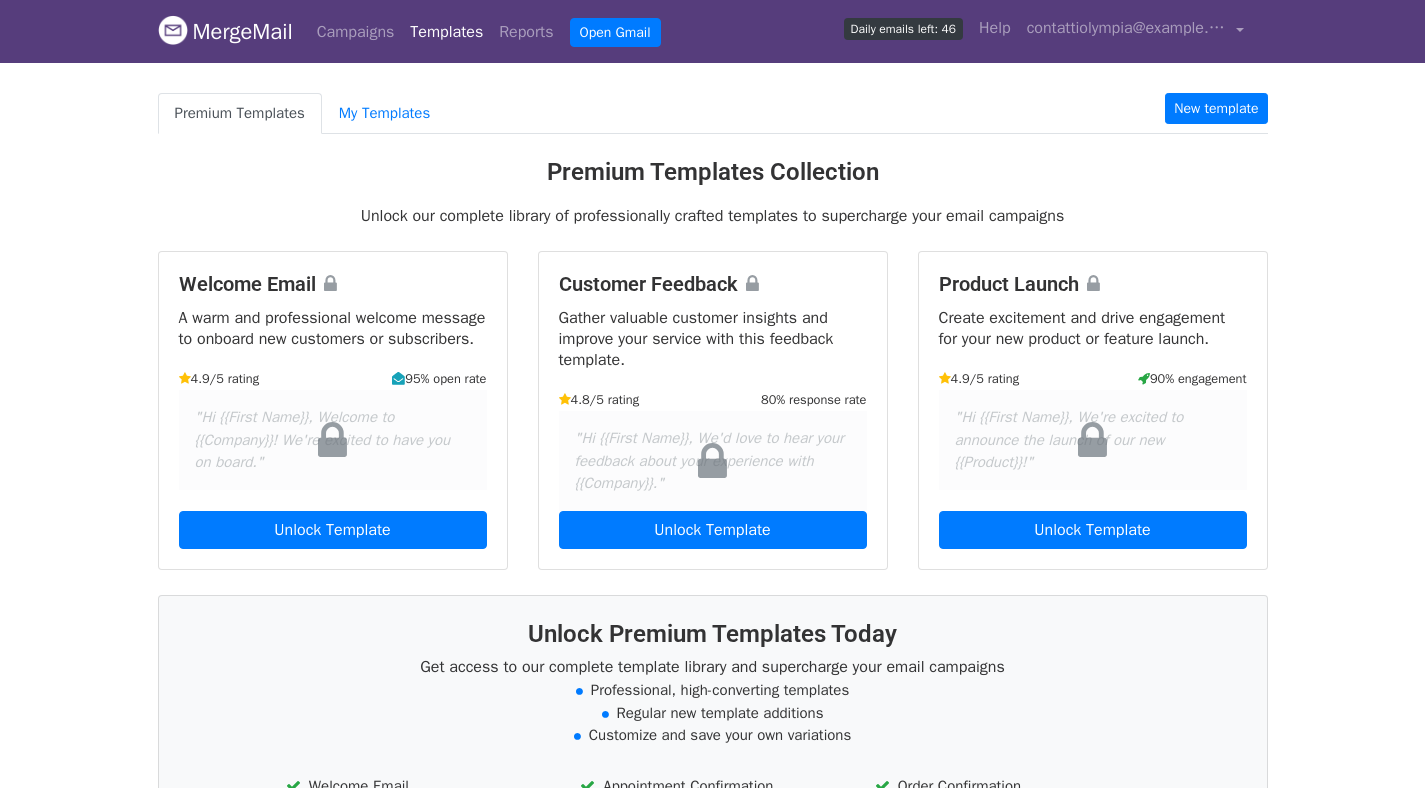 scroll, scrollTop: 0, scrollLeft: 0, axis: both 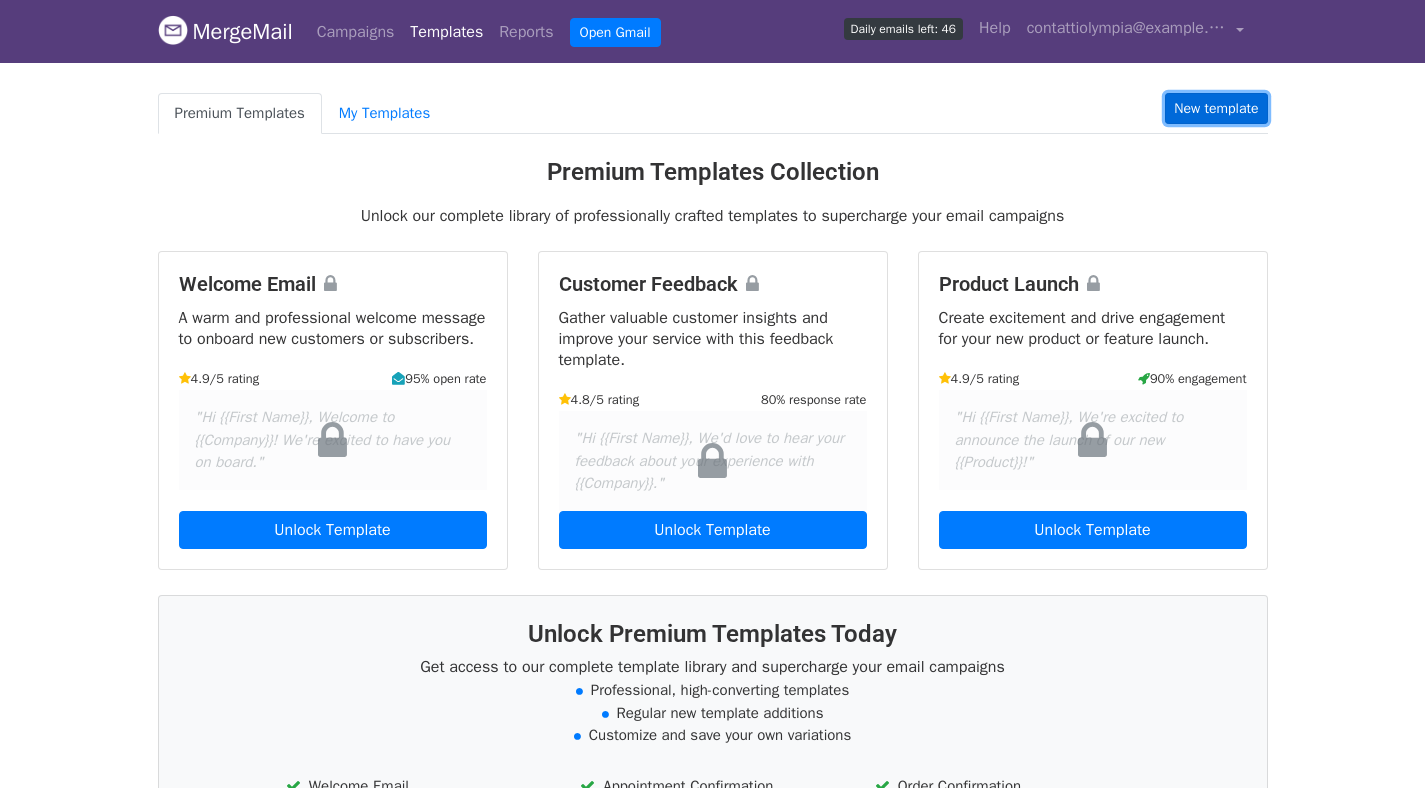 click on "New template" at bounding box center [1216, 108] 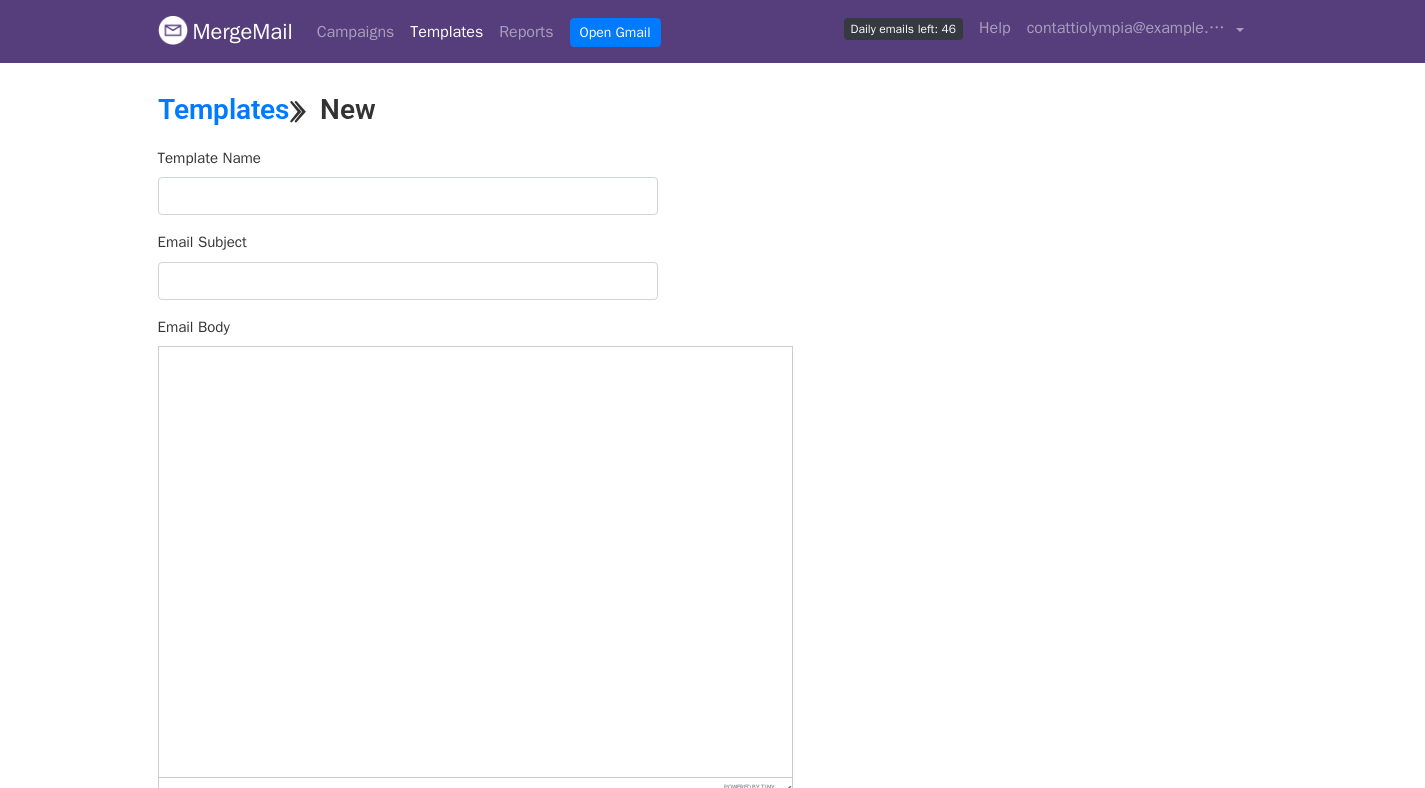 scroll, scrollTop: 0, scrollLeft: 0, axis: both 